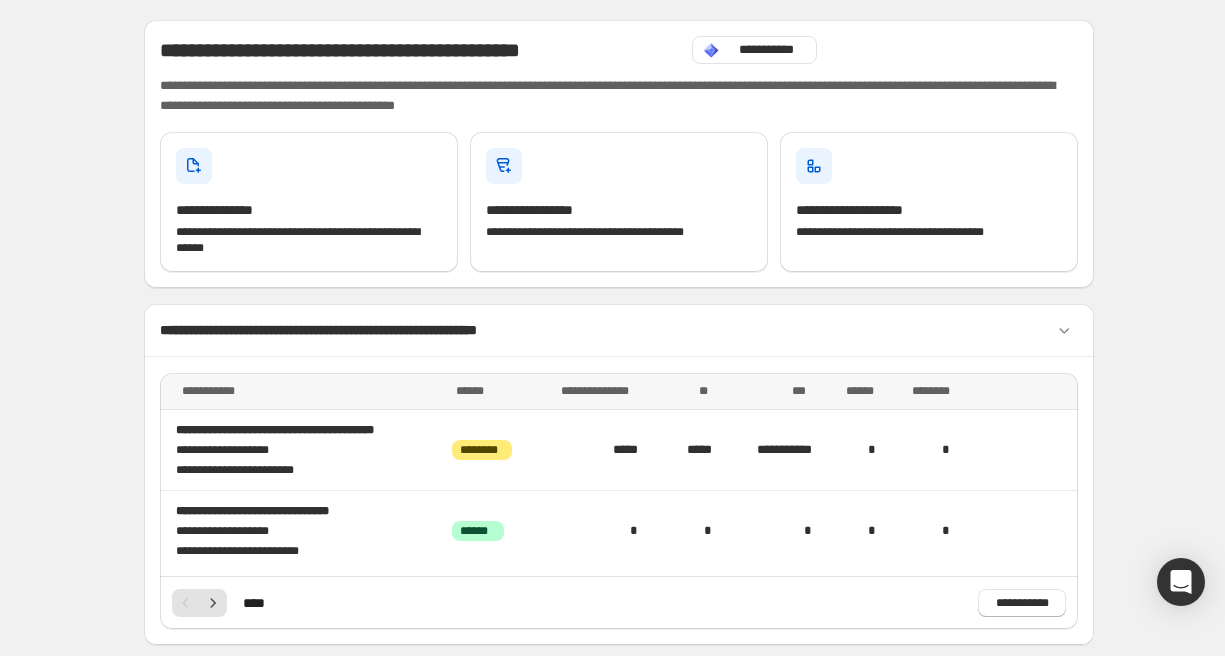 scroll, scrollTop: 750, scrollLeft: 0, axis: vertical 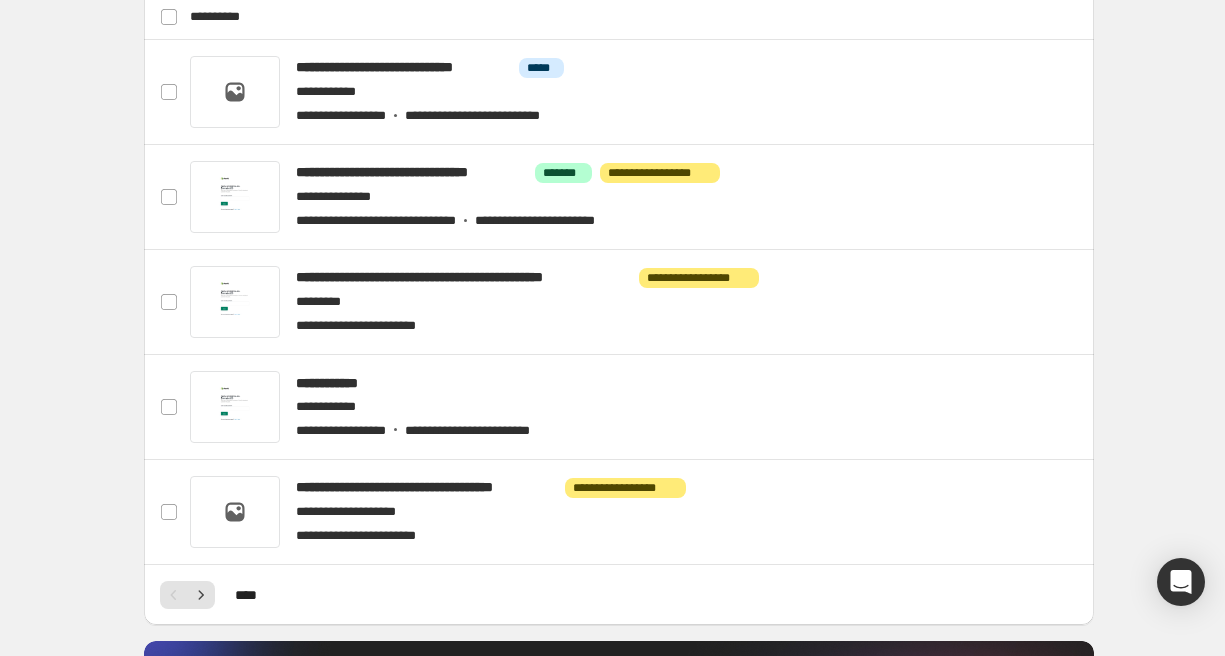 click on "**********" at bounding box center (619, 371) 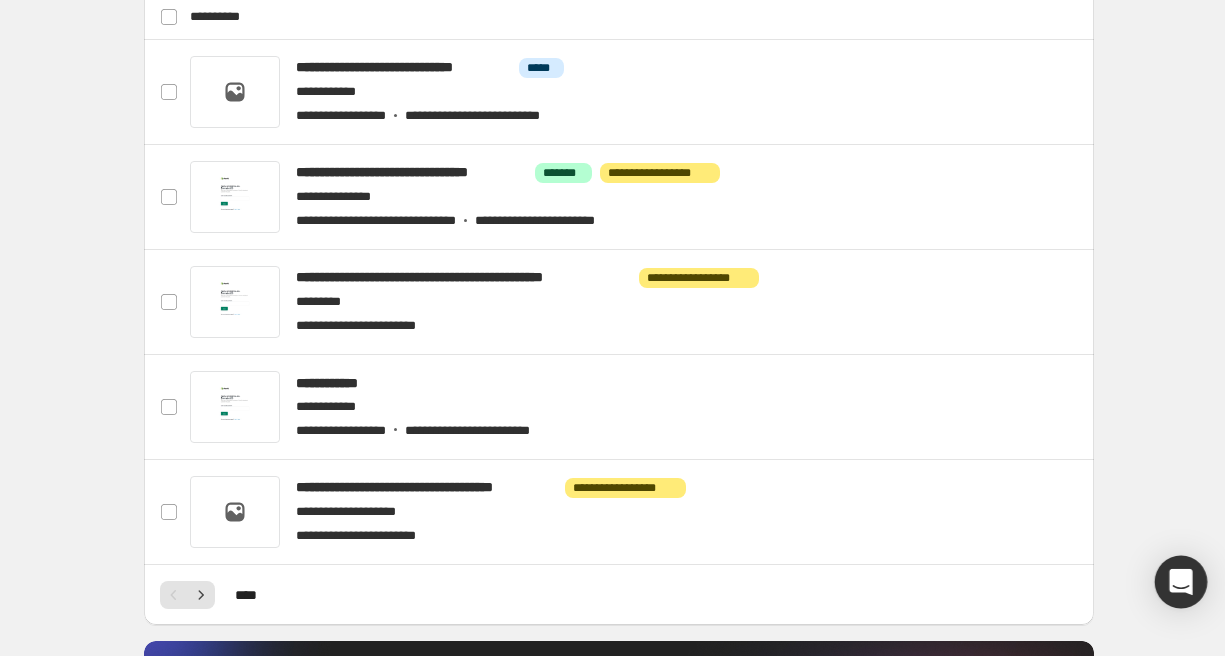 click 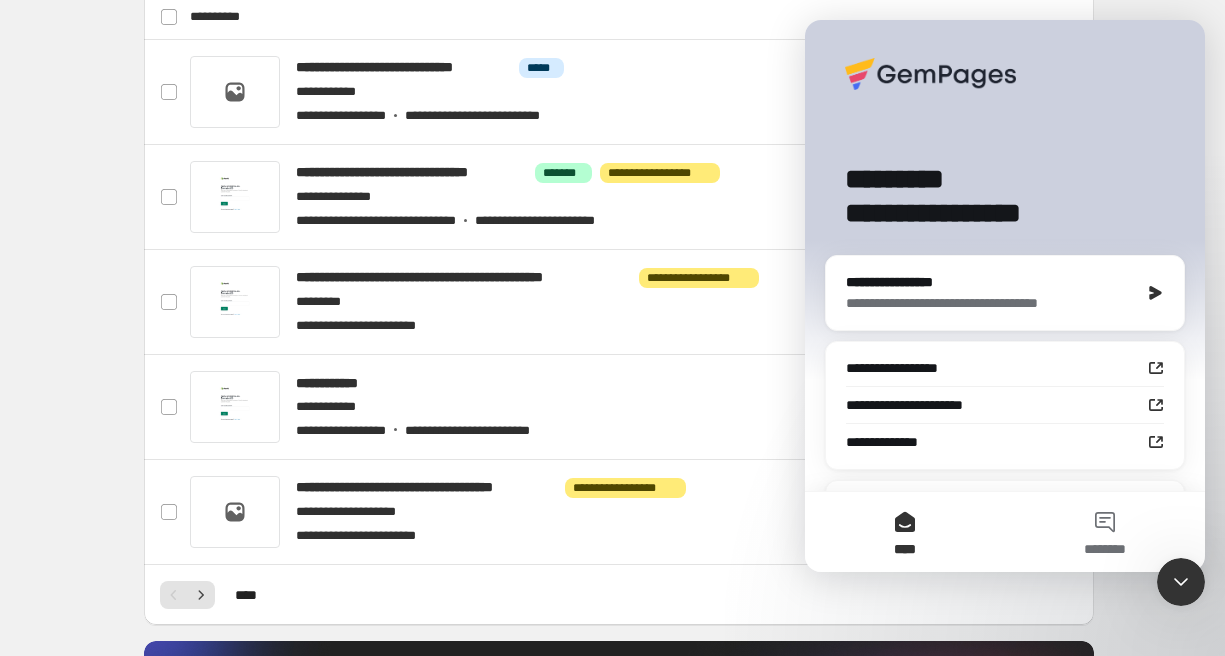 scroll, scrollTop: 0, scrollLeft: 0, axis: both 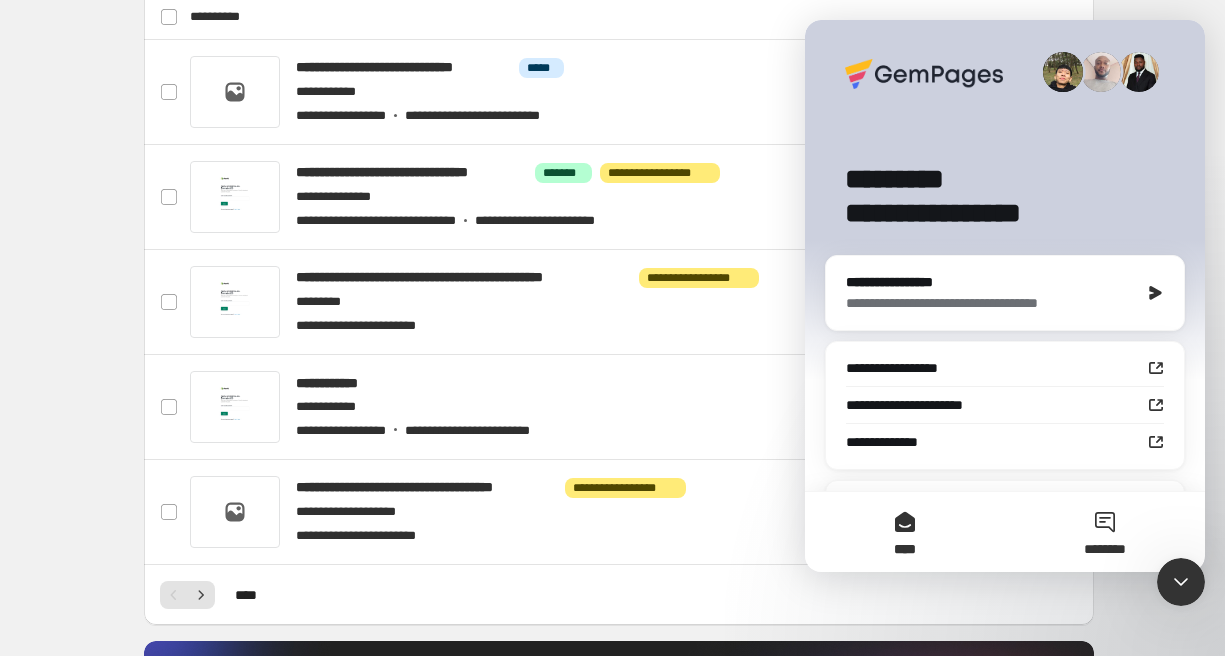 click on "********" at bounding box center [1105, 532] 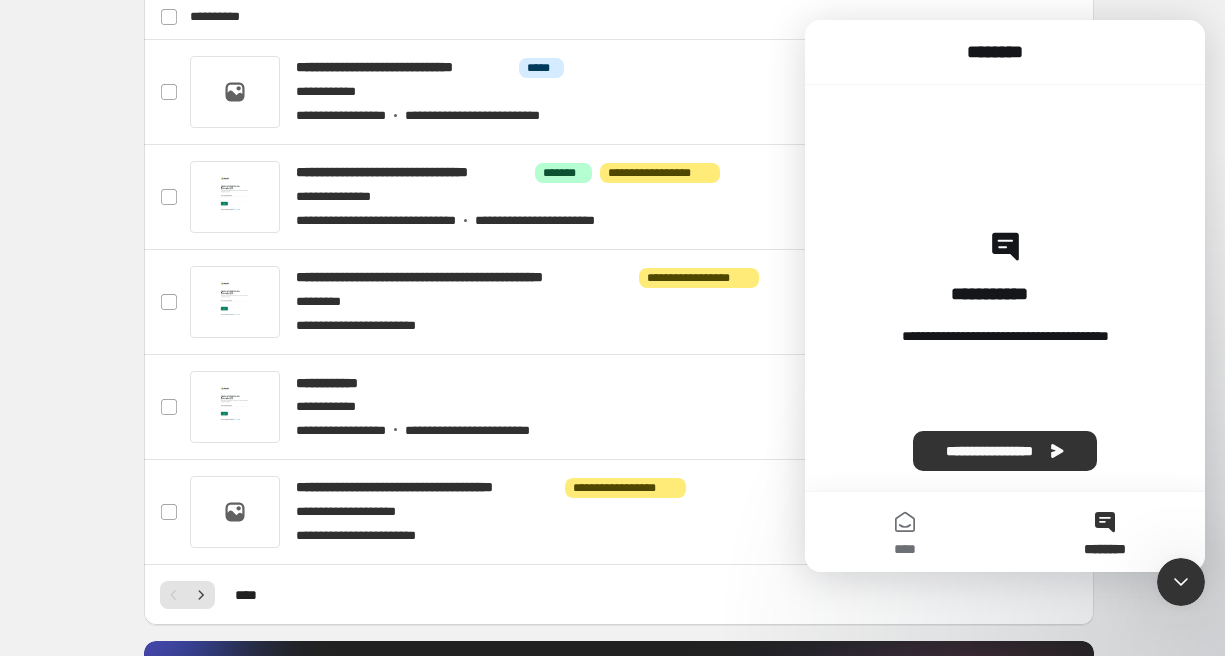 scroll, scrollTop: 1250, scrollLeft: 0, axis: vertical 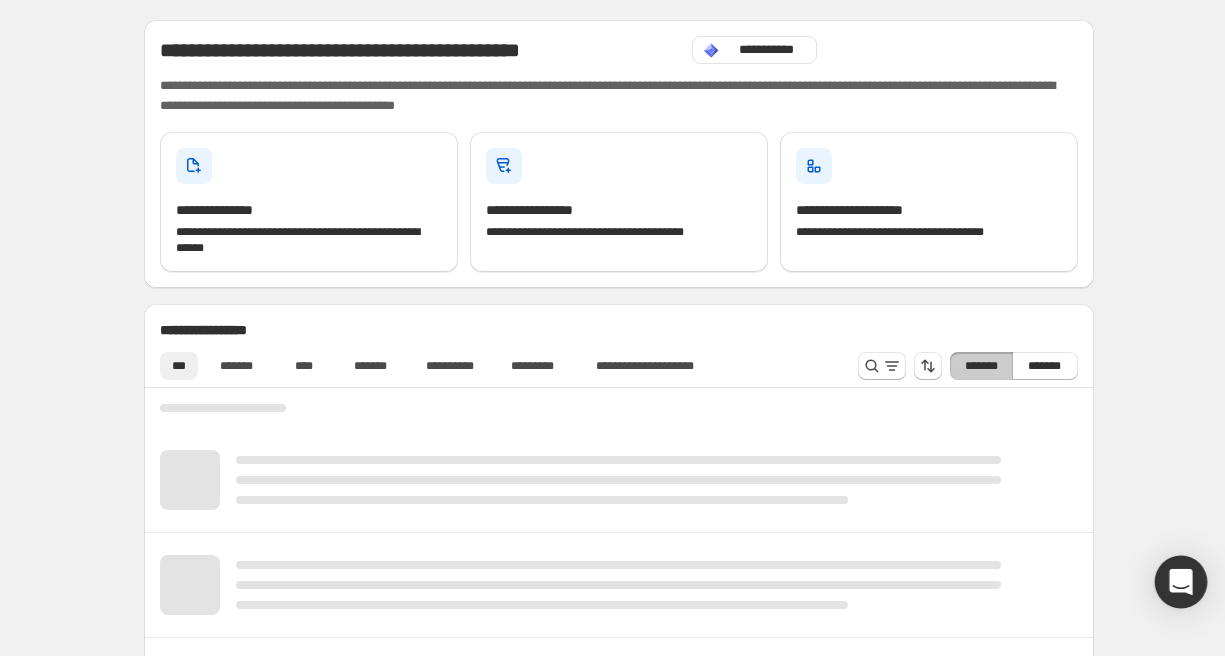 click at bounding box center (1181, 582) 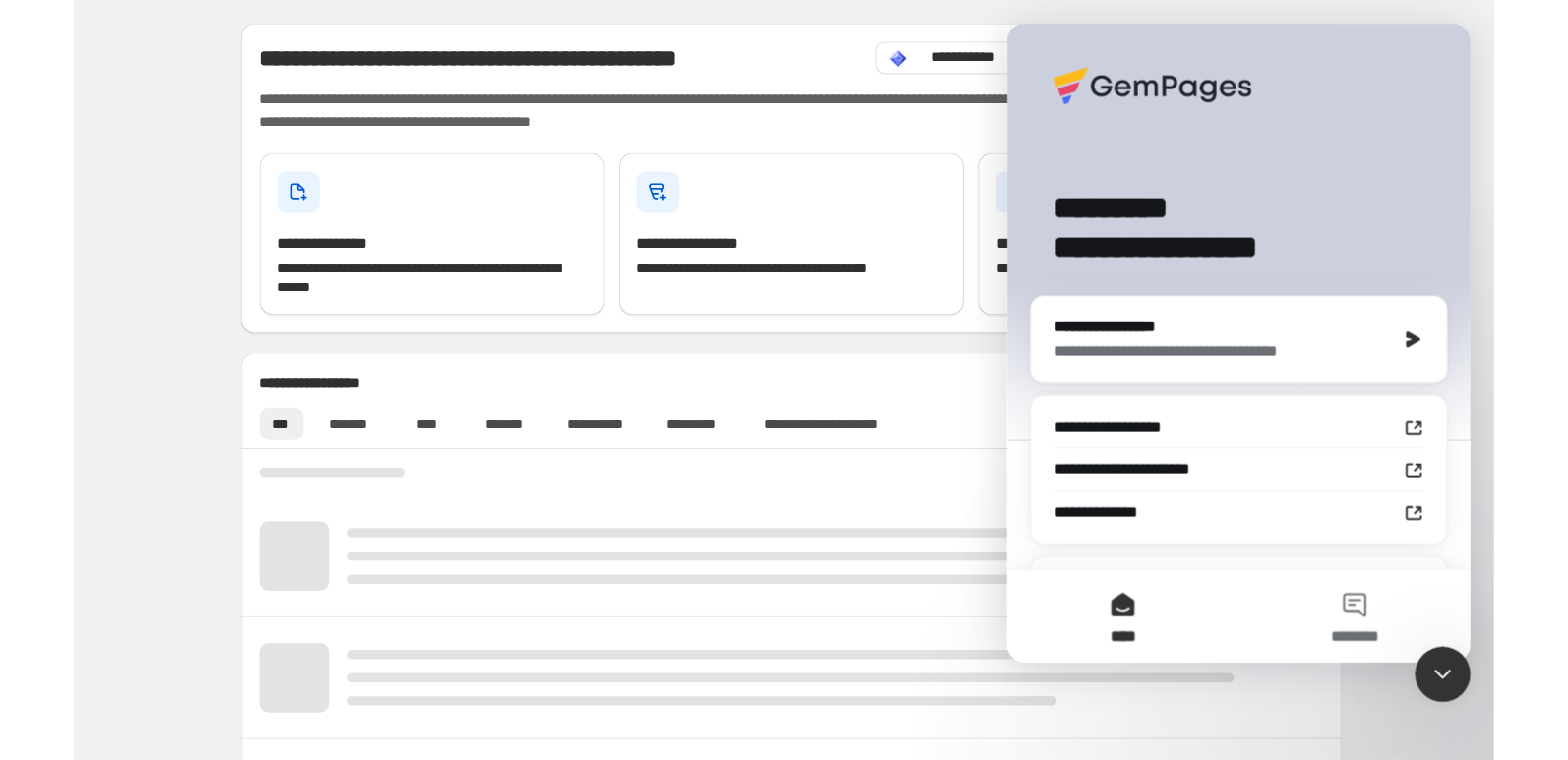 scroll, scrollTop: 0, scrollLeft: 0, axis: both 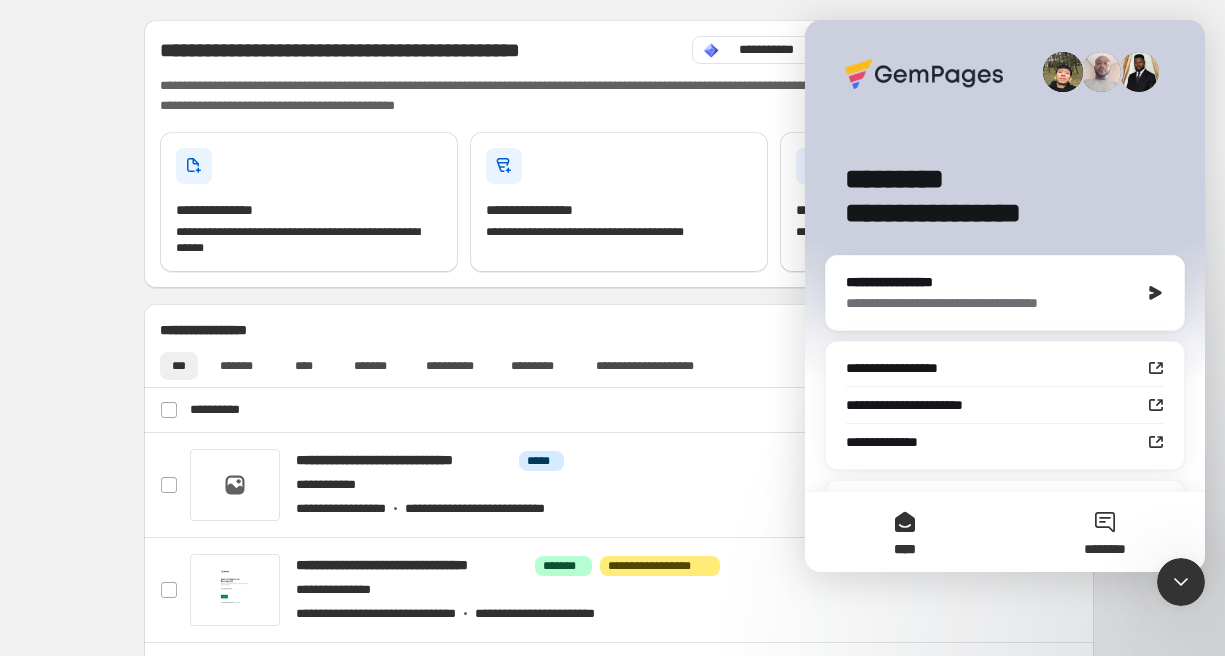 click on "********" at bounding box center [1105, 532] 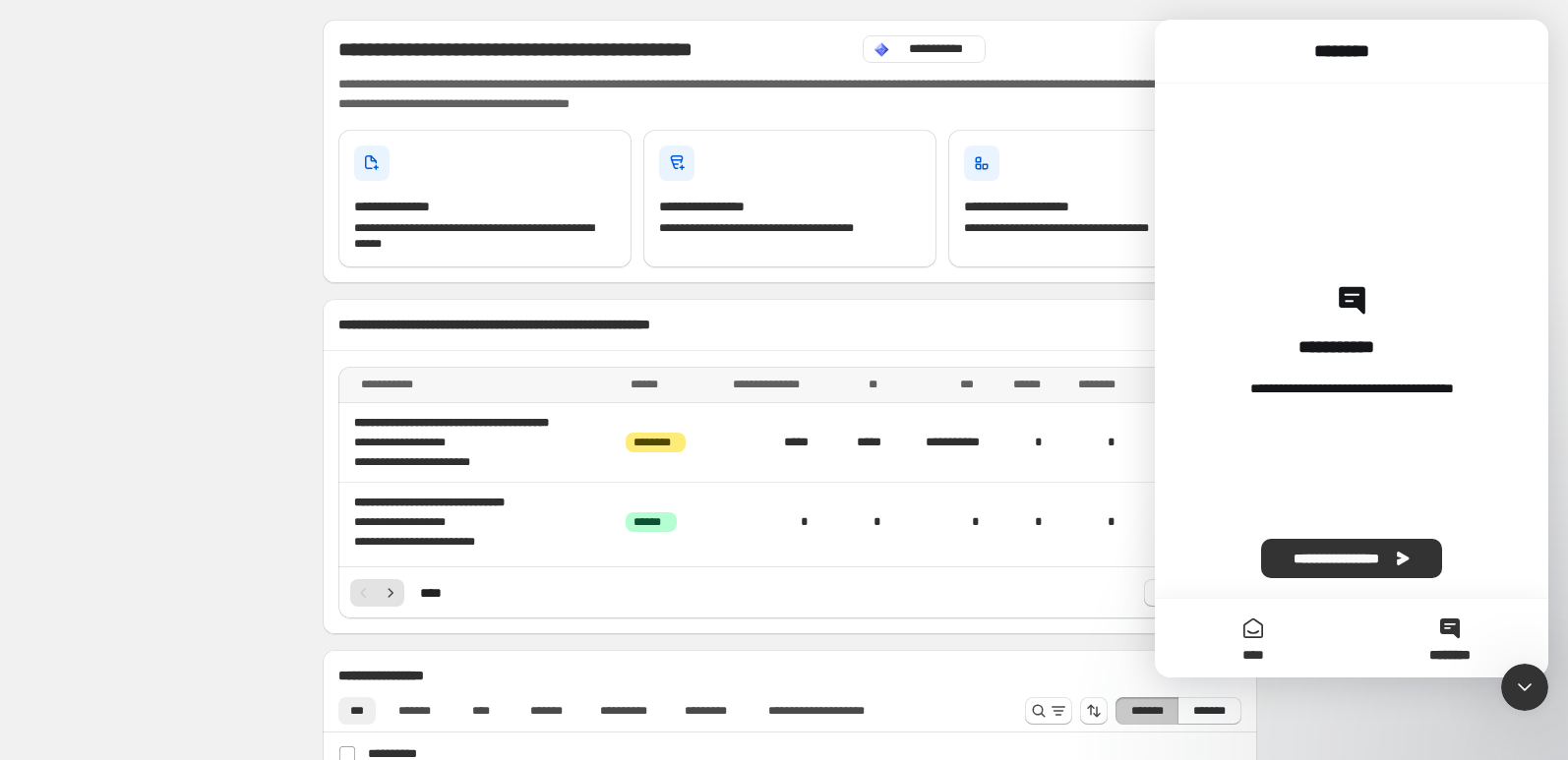 click on "****" at bounding box center (1253, 655) 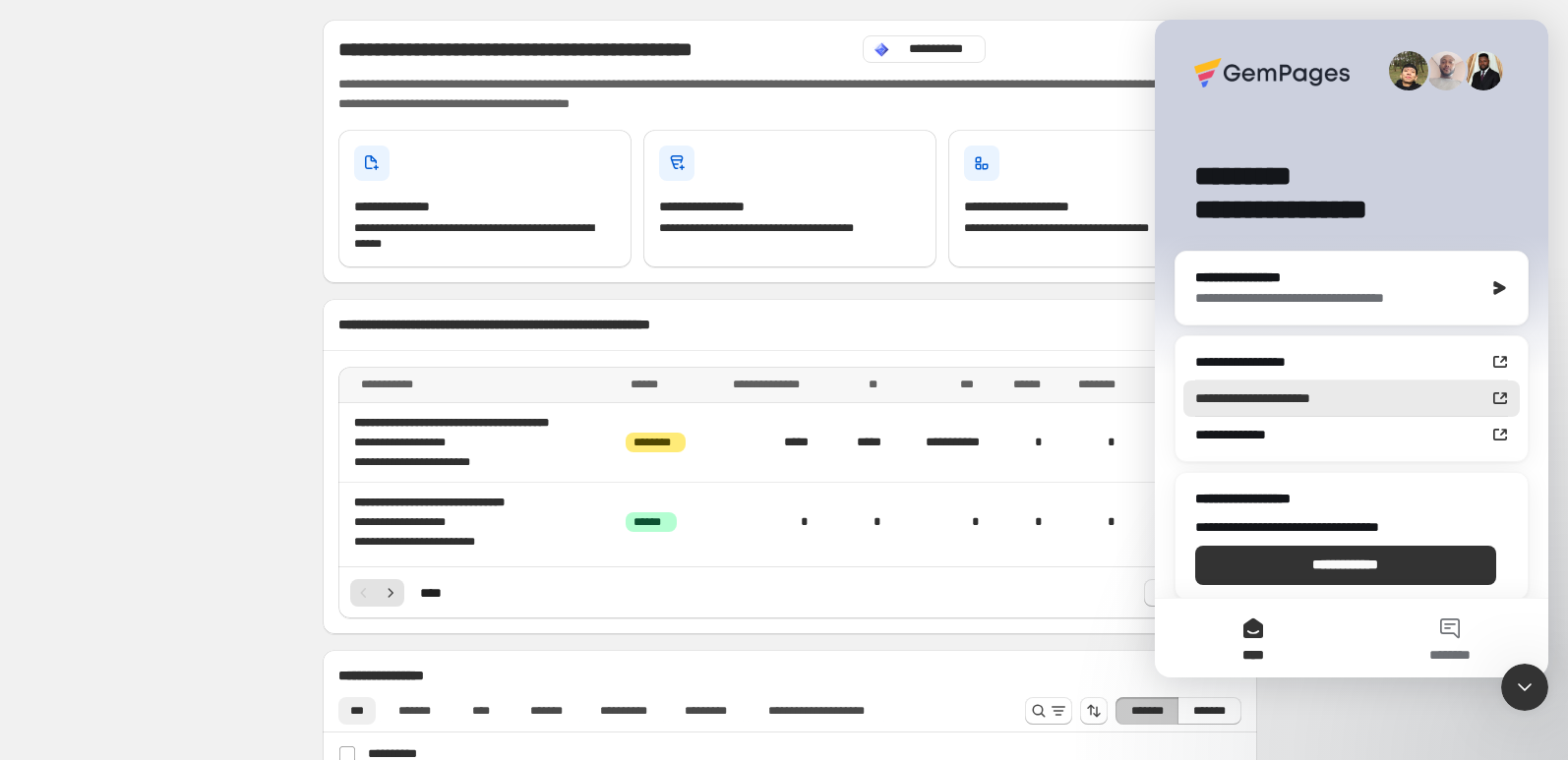 scroll, scrollTop: 11, scrollLeft: 0, axis: vertical 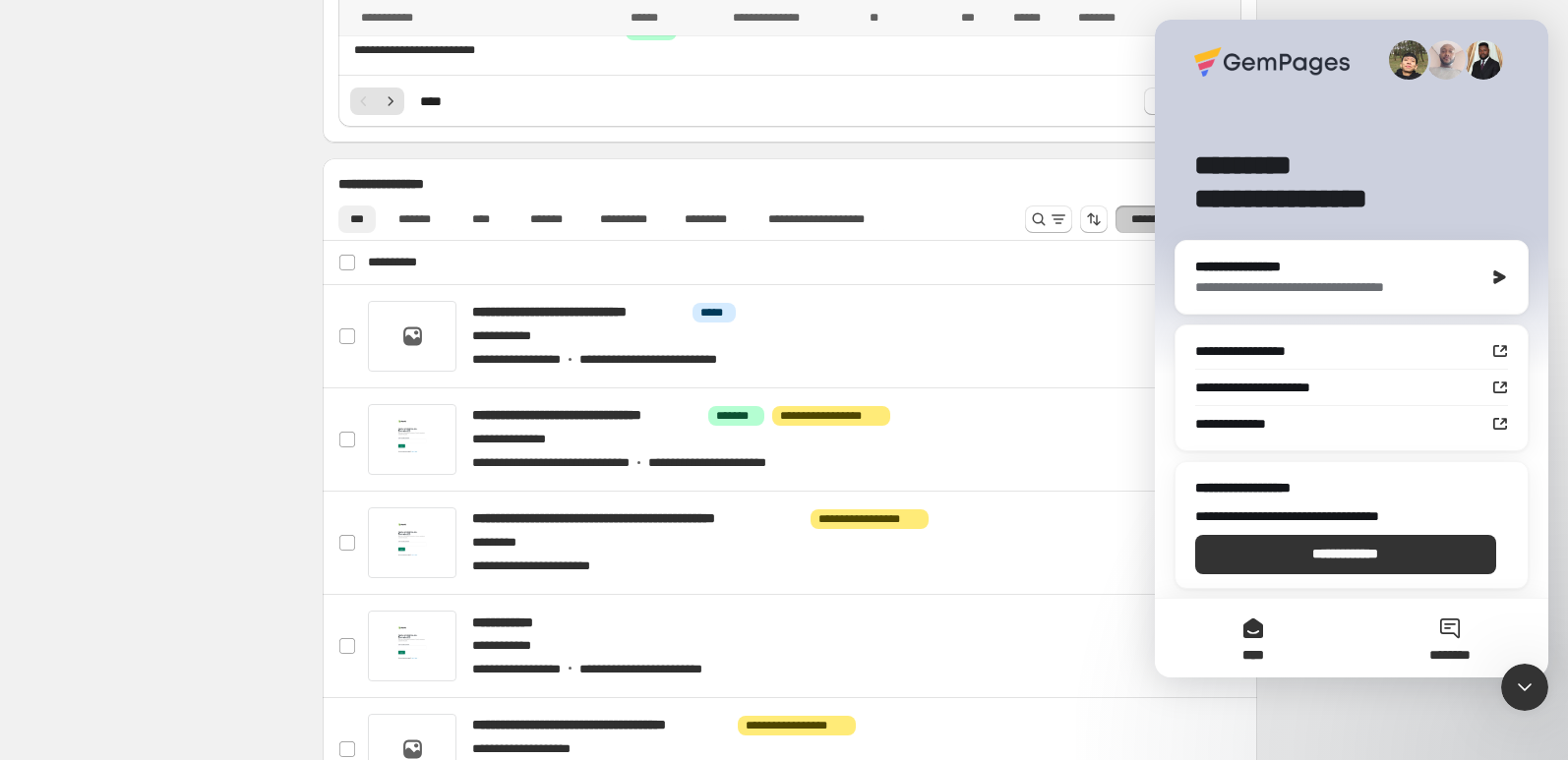 click on "********" at bounding box center [1450, 638] 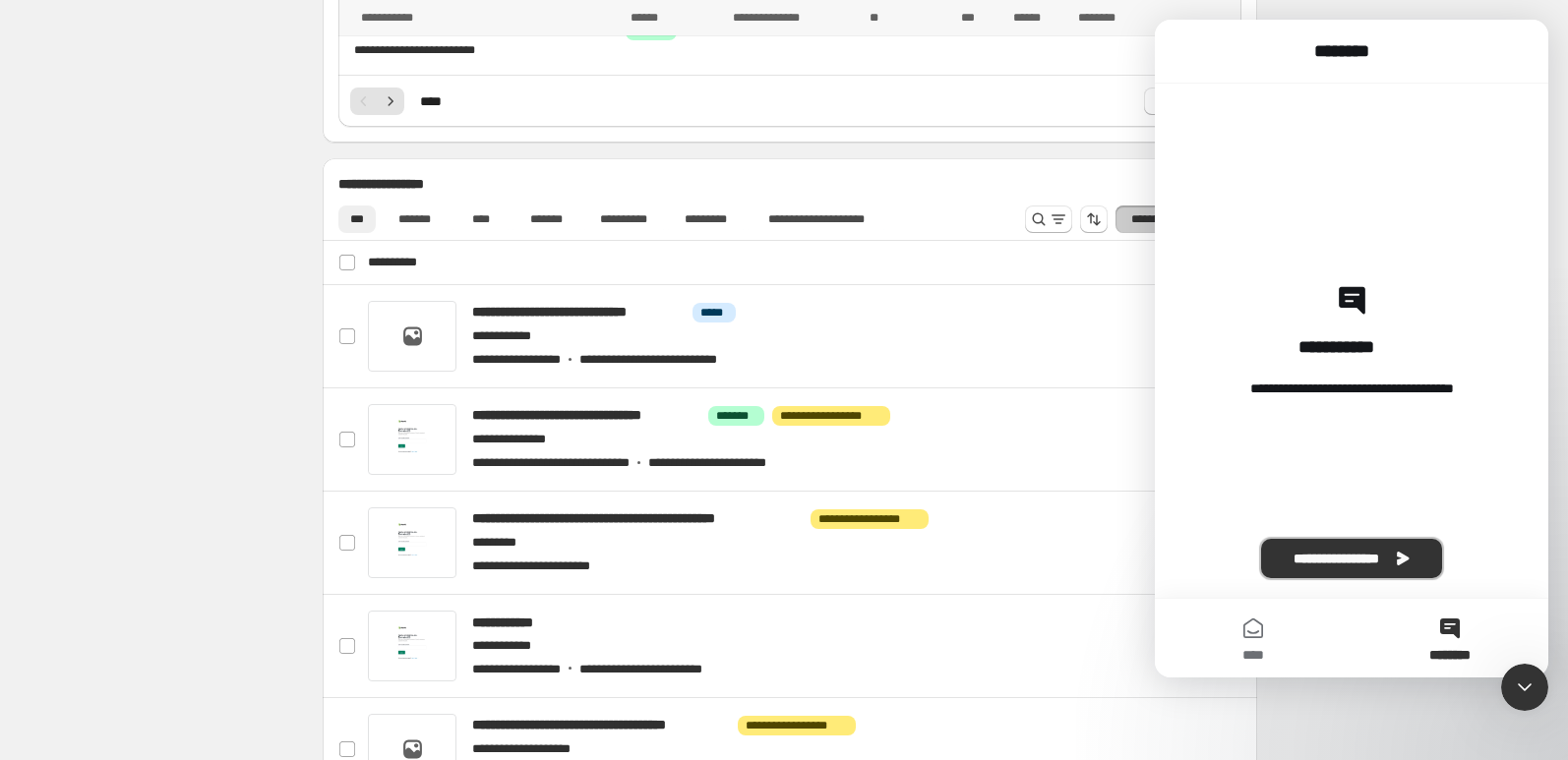 click on "**********" at bounding box center [1352, 558] 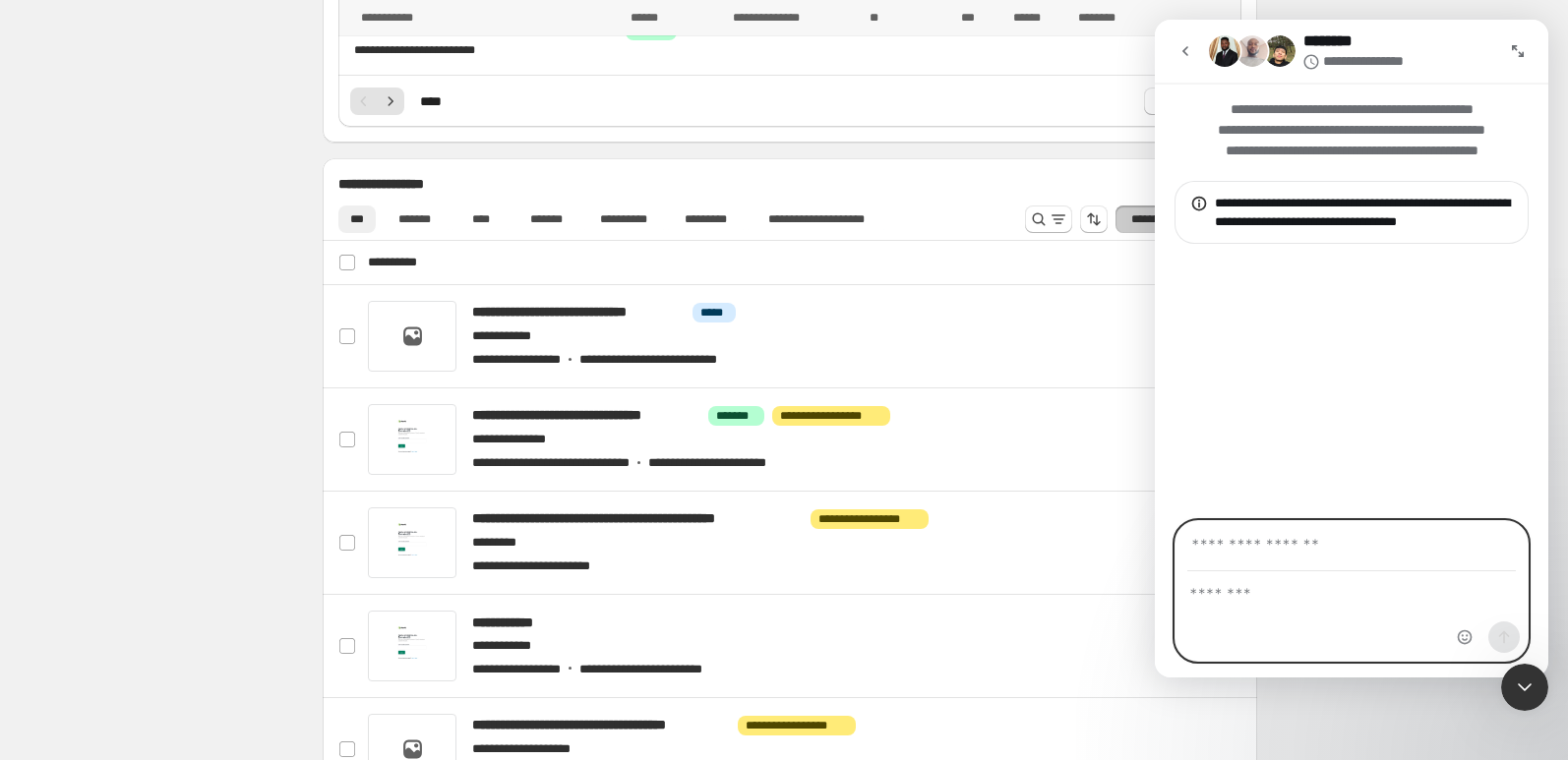 click at bounding box center [1352, 589] 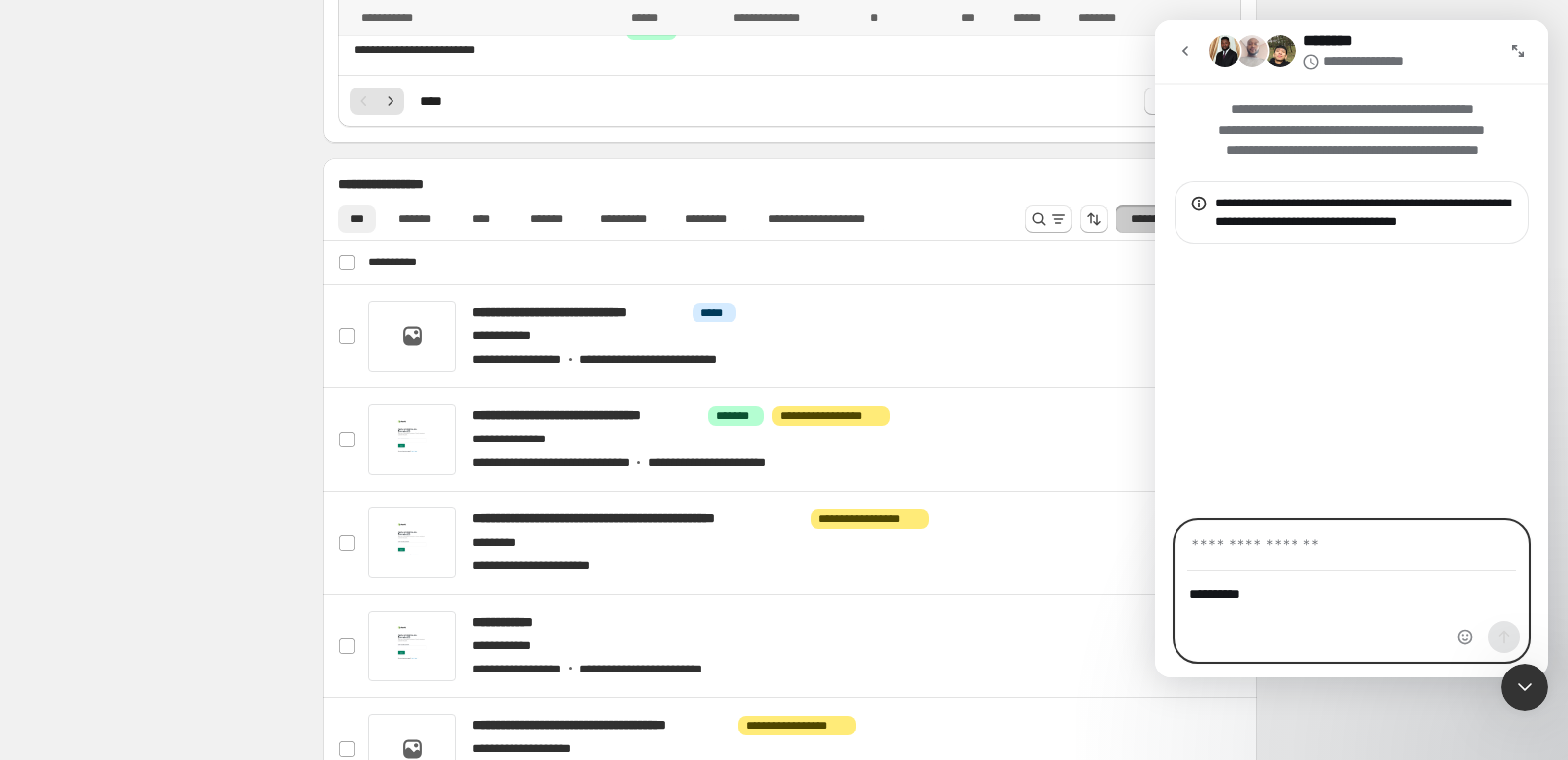 type on "*********" 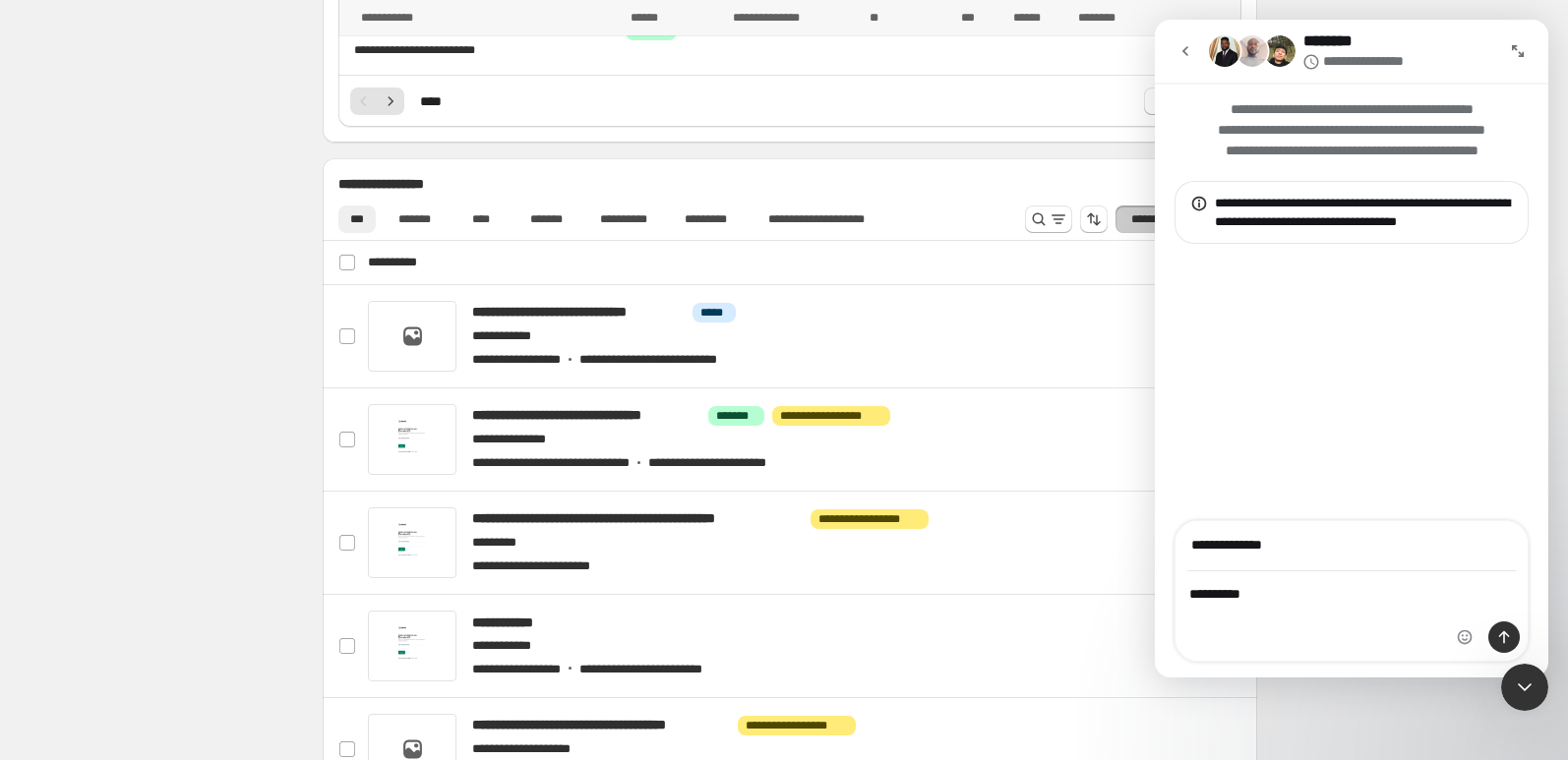 click on "********* *********" at bounding box center [1352, 616] 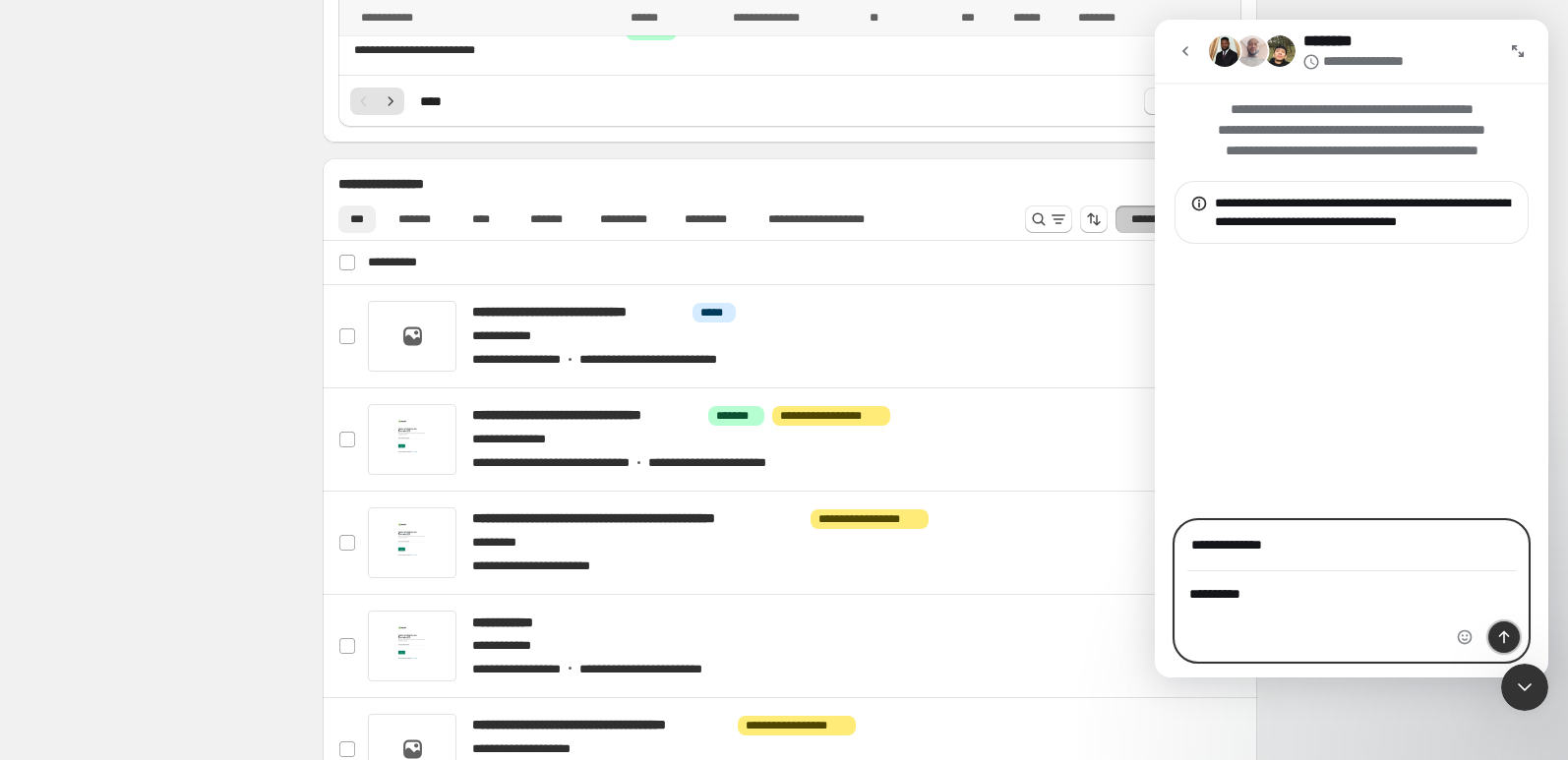click 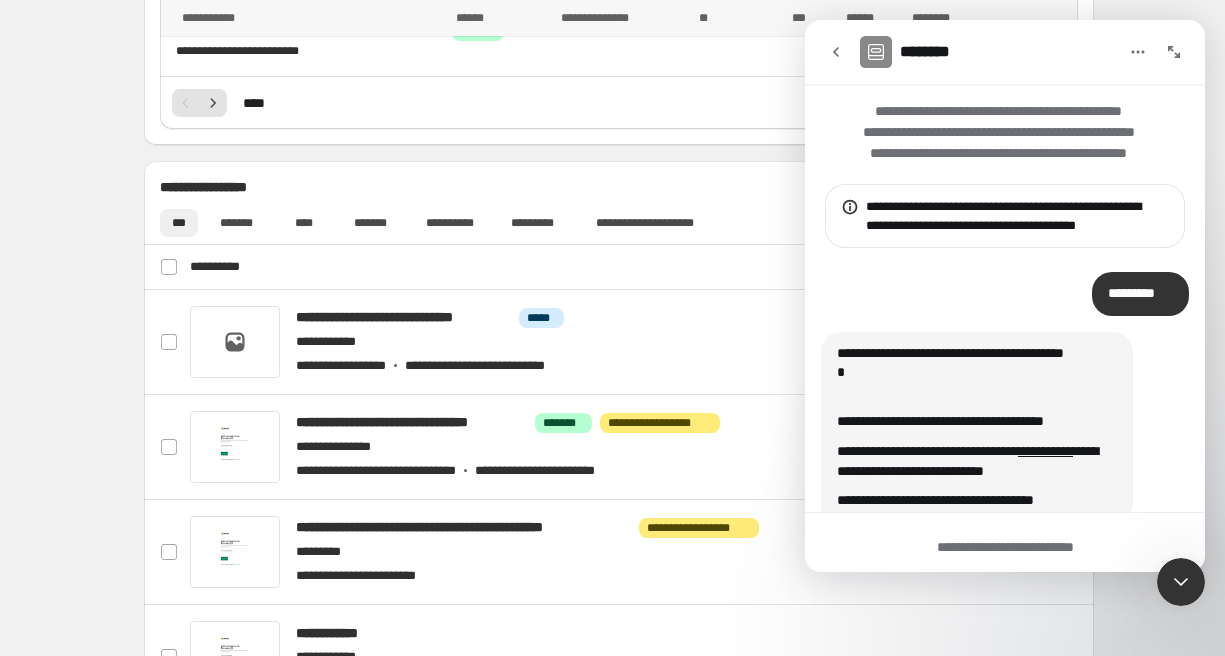 scroll, scrollTop: 175, scrollLeft: 0, axis: vertical 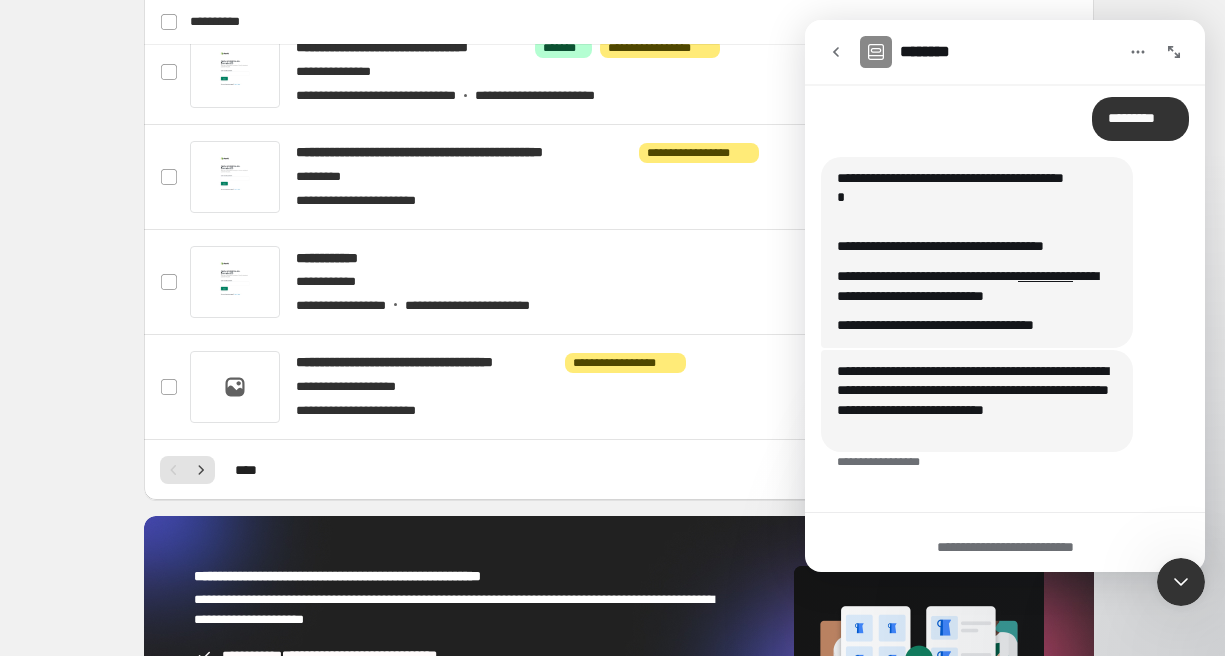 click 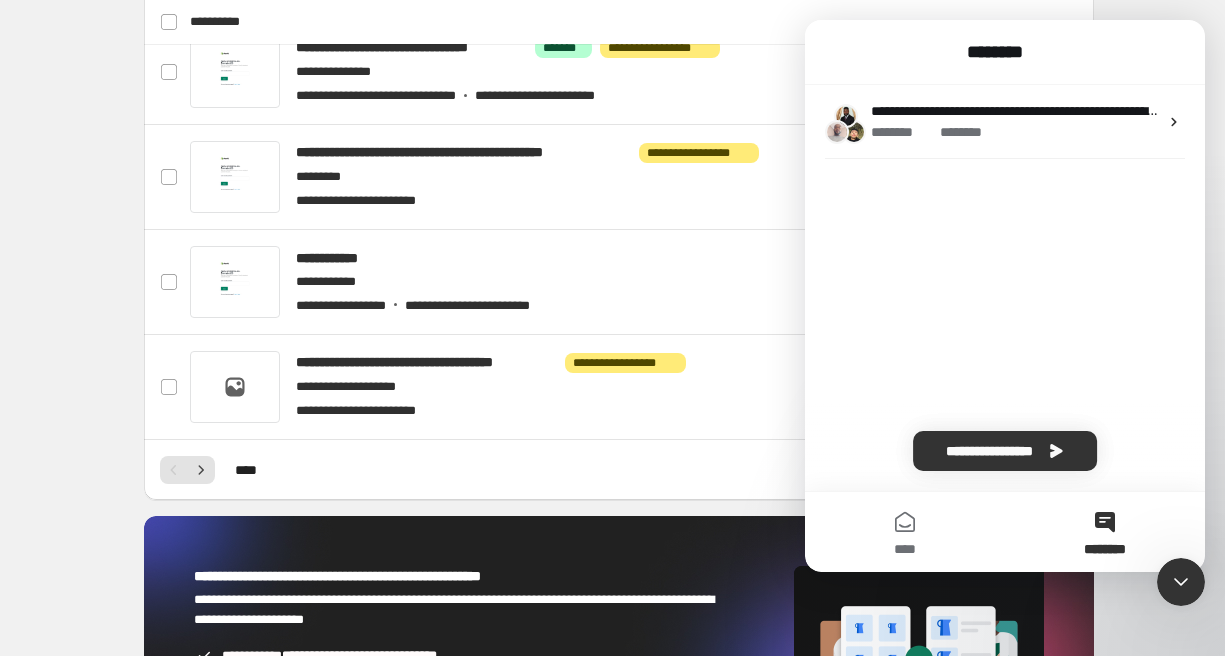 scroll, scrollTop: 0, scrollLeft: 0, axis: both 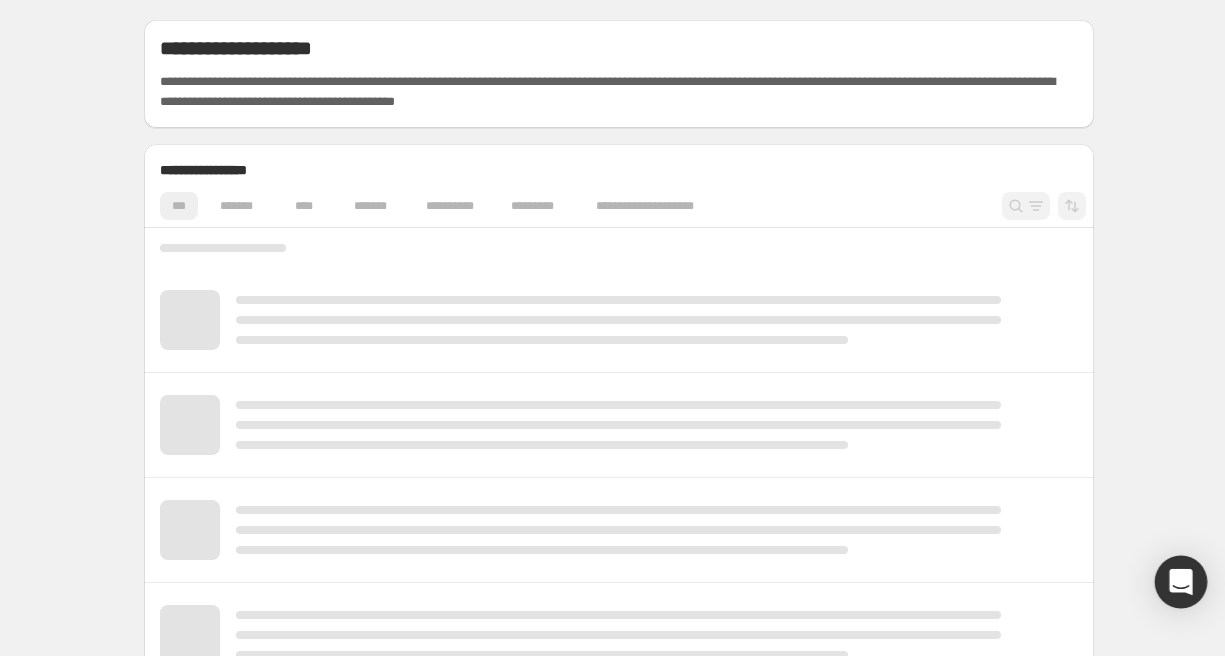 click on "**********" at bounding box center [619, 328] 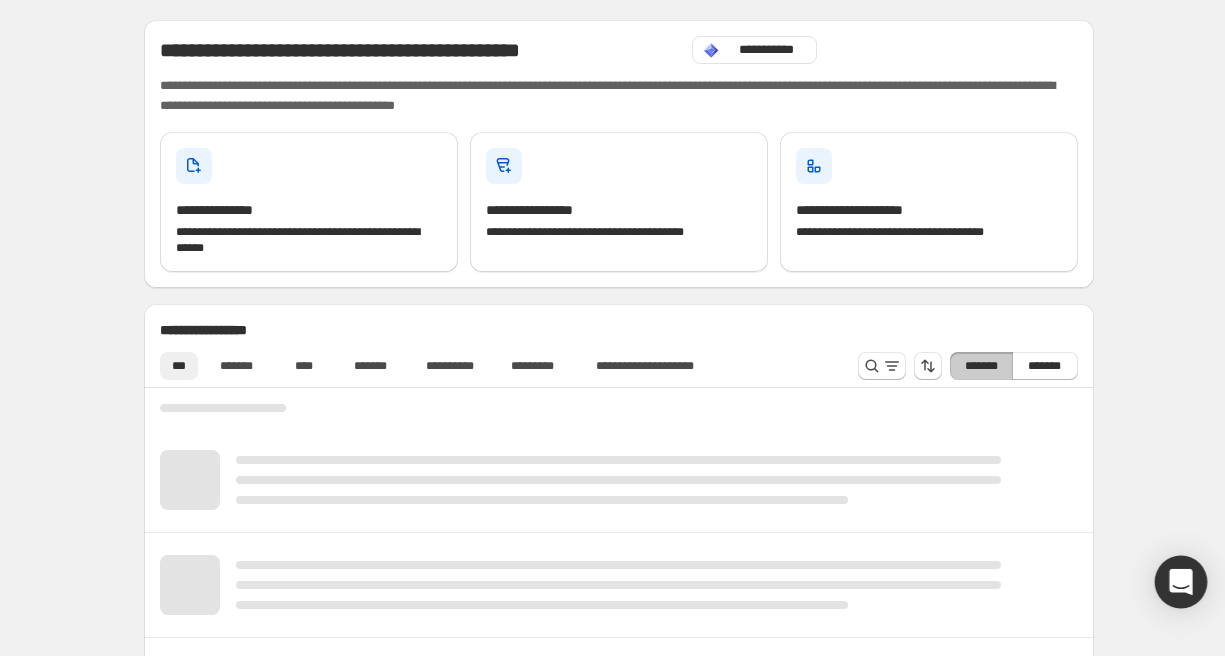 click 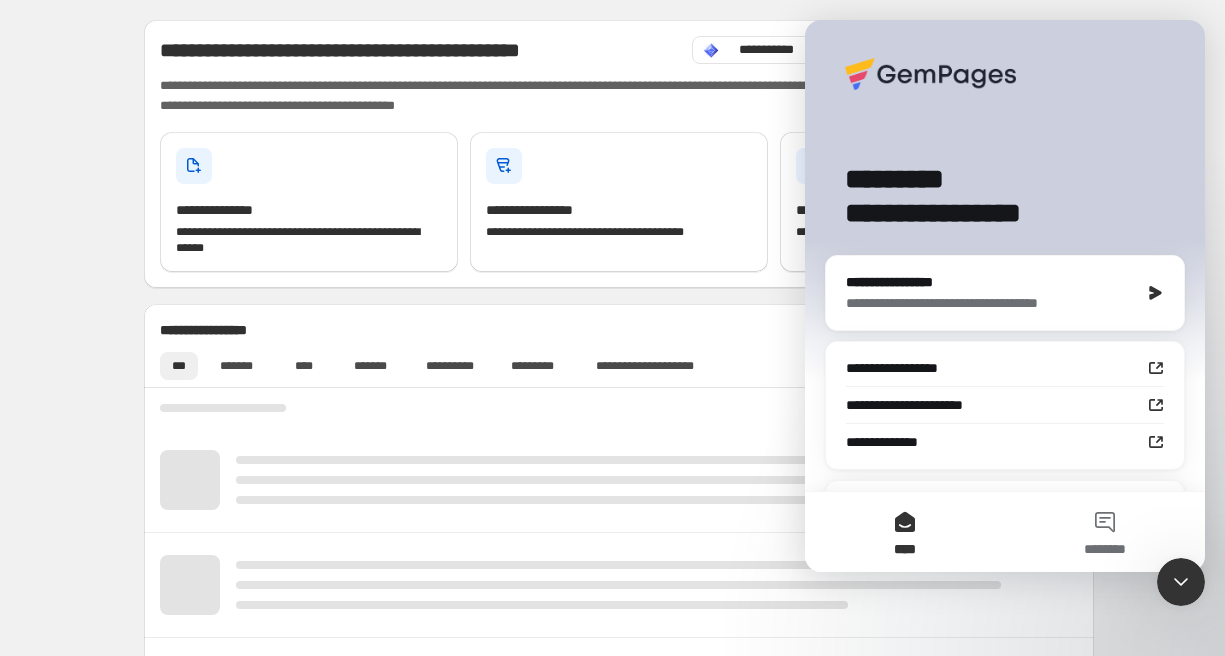 scroll, scrollTop: 0, scrollLeft: 0, axis: both 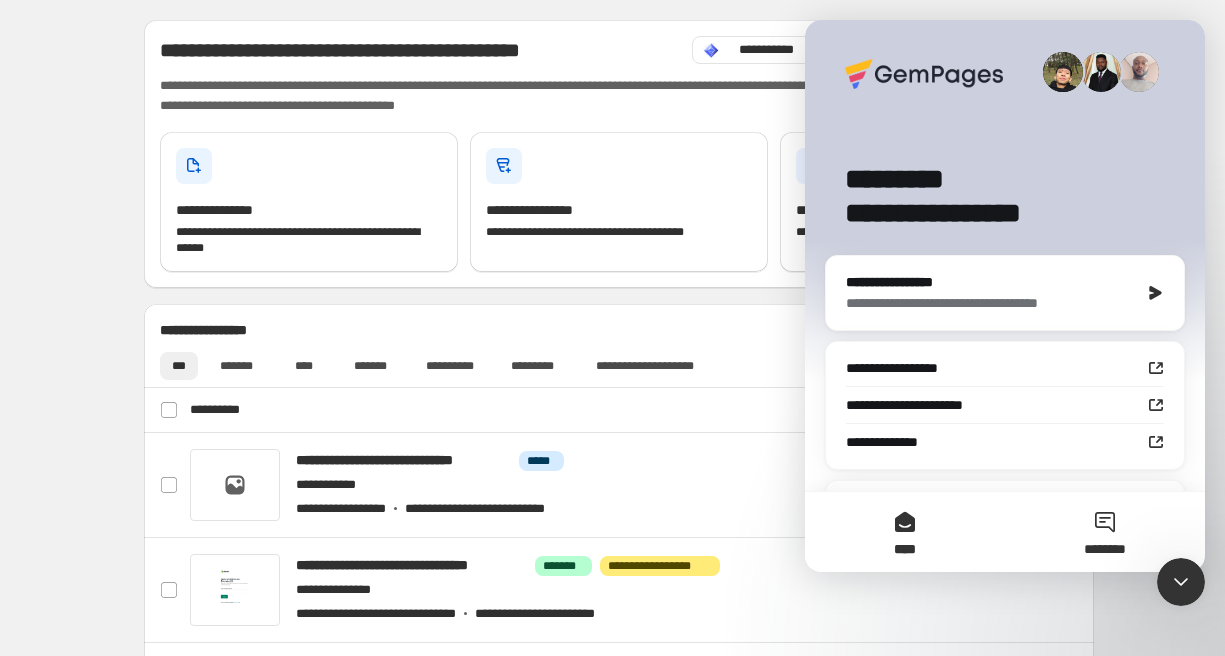 click on "********" at bounding box center (1105, 532) 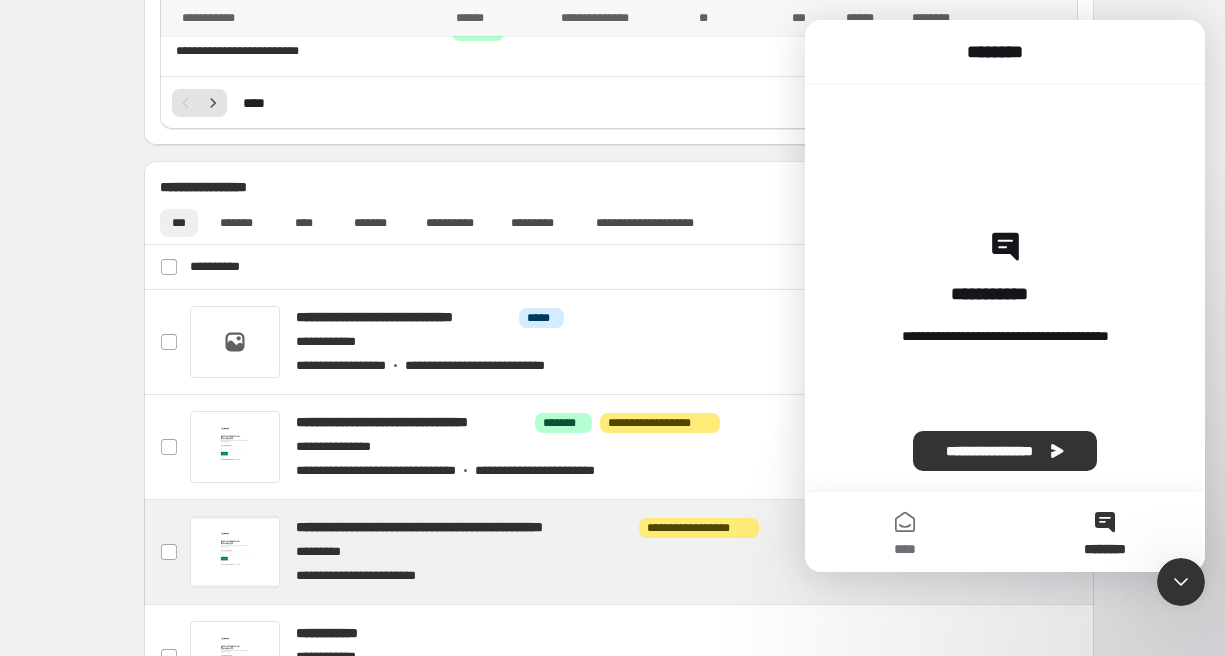 scroll, scrollTop: 750, scrollLeft: 0, axis: vertical 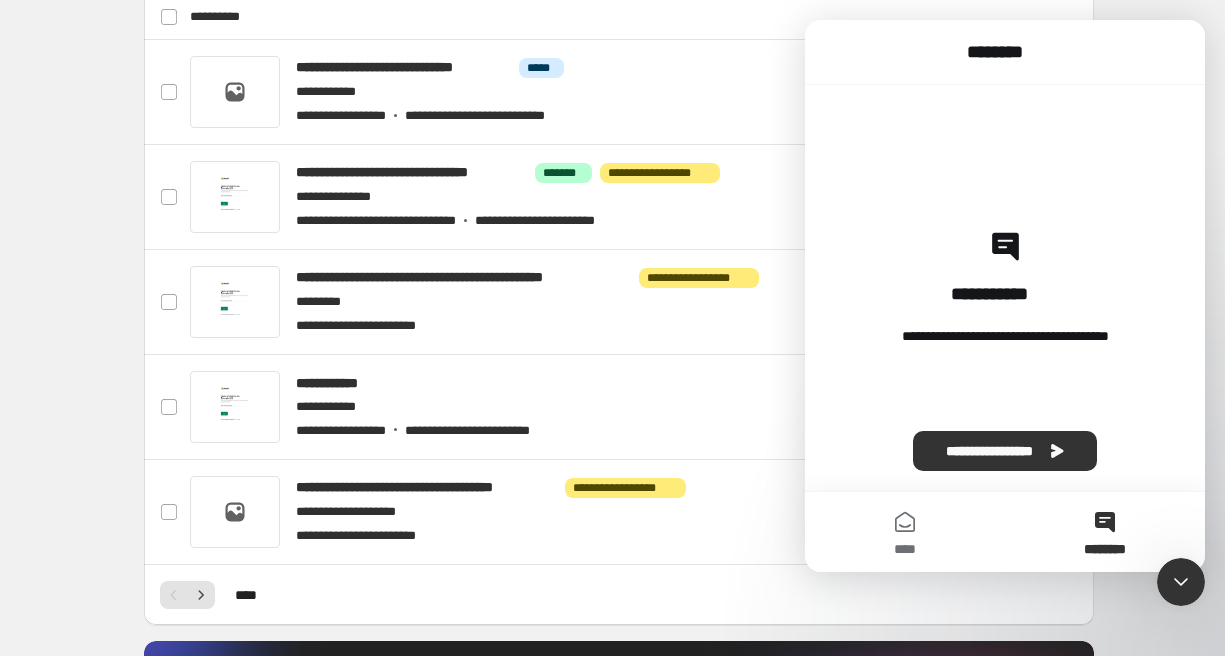 click 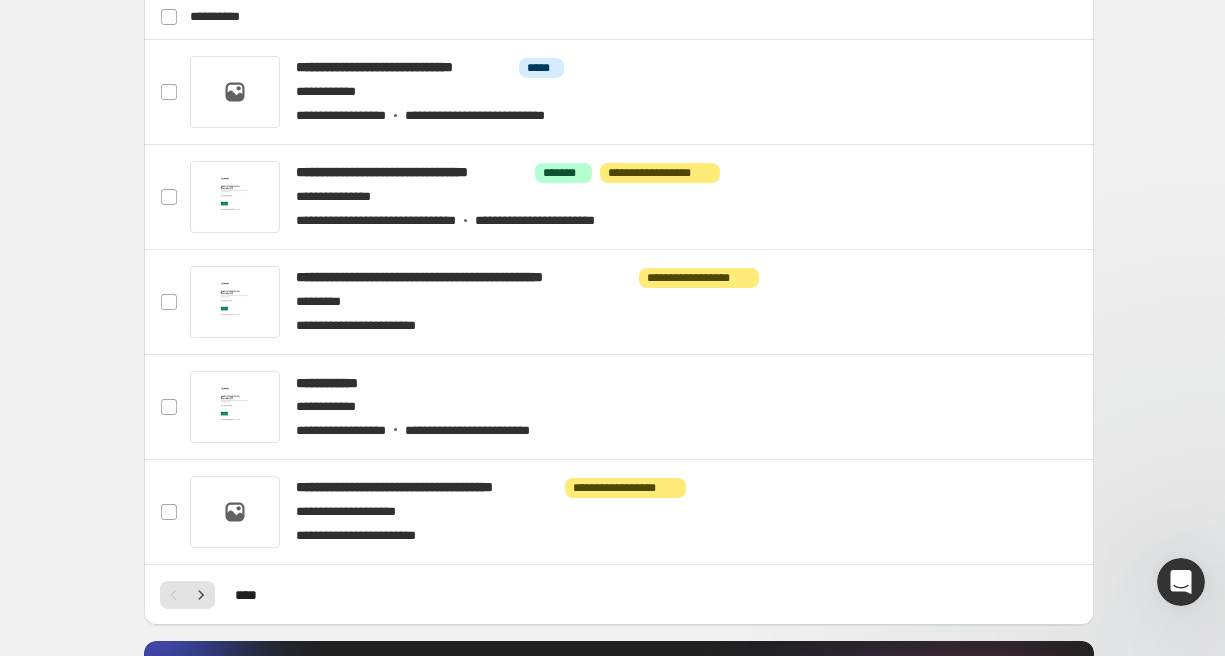 scroll, scrollTop: 0, scrollLeft: 0, axis: both 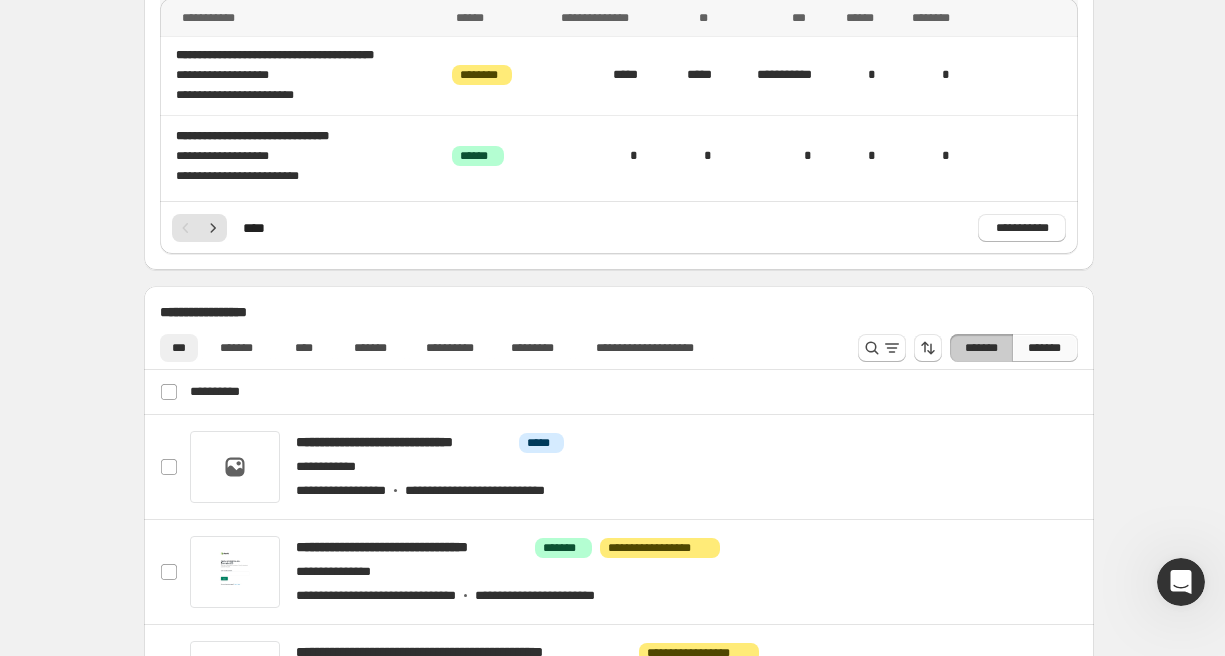click on "*******" at bounding box center (1044, 348) 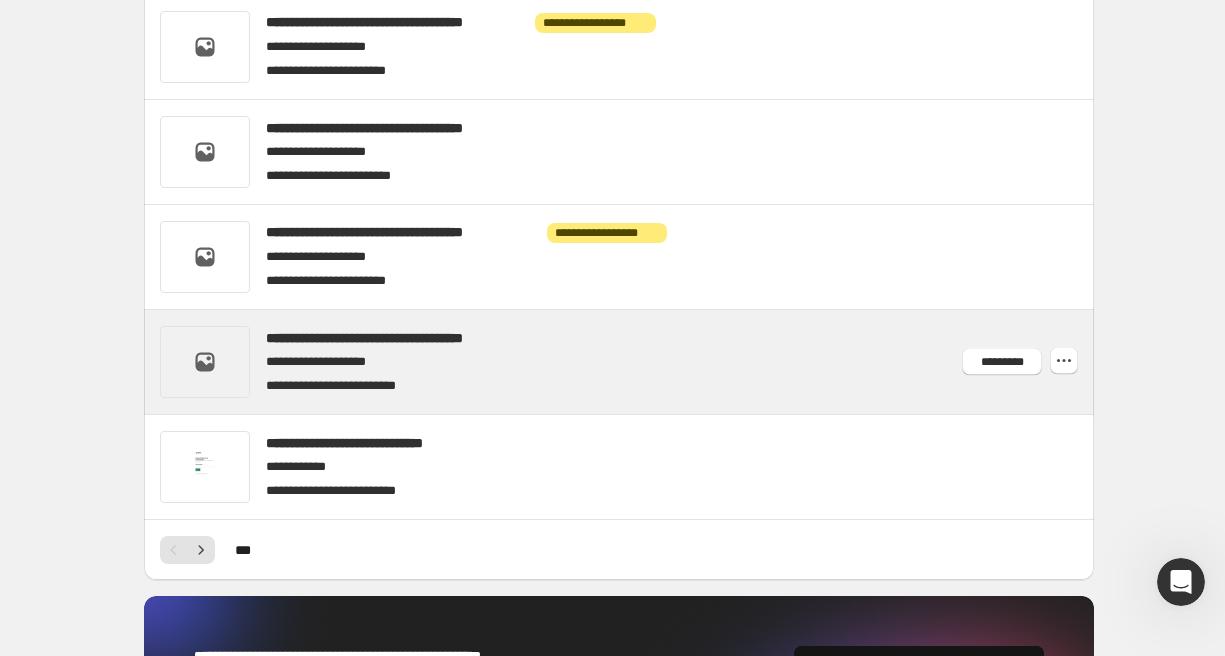 scroll, scrollTop: 875, scrollLeft: 0, axis: vertical 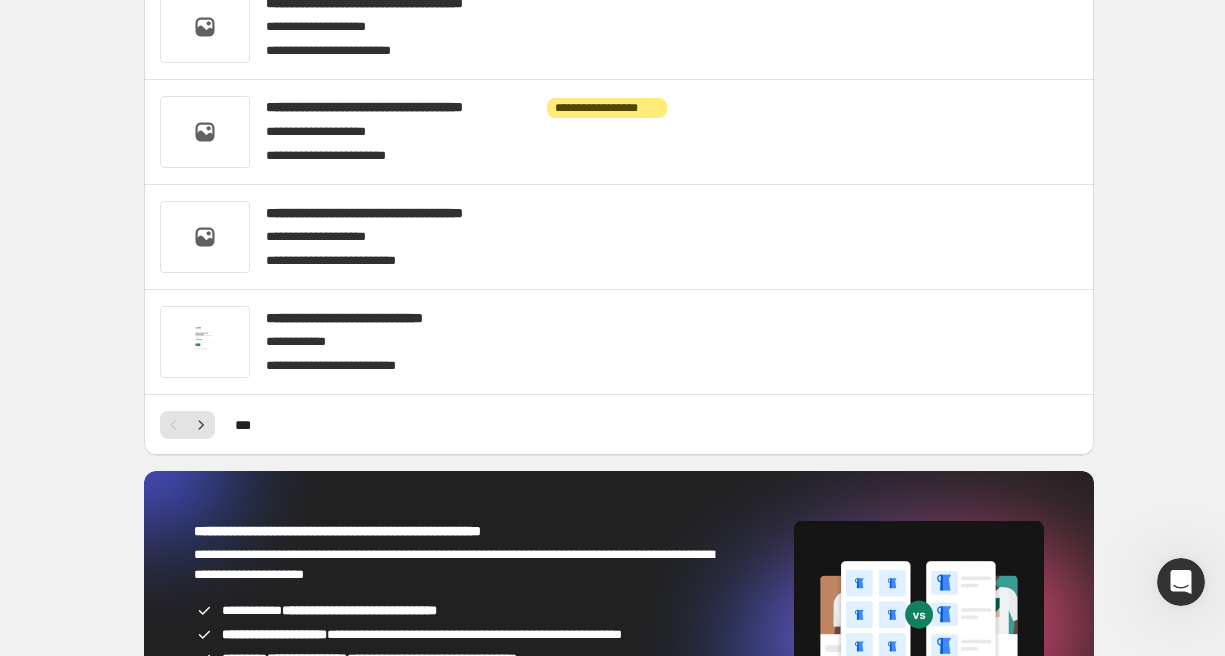 click at bounding box center (1181, 582) 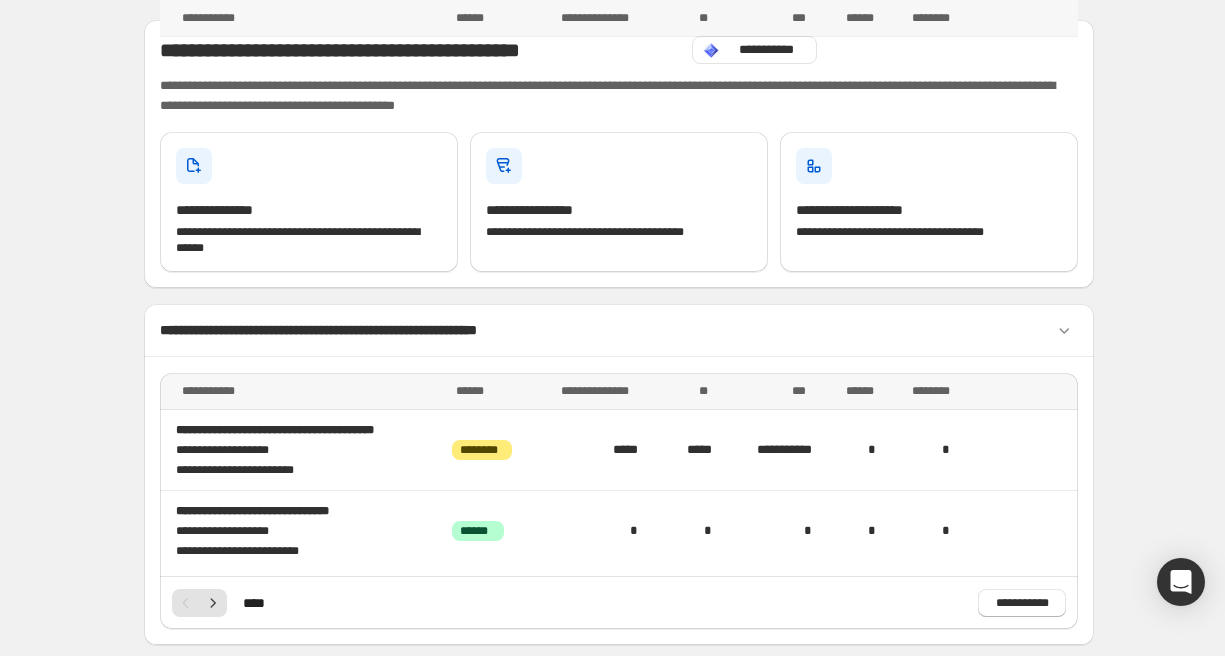 scroll, scrollTop: 500, scrollLeft: 0, axis: vertical 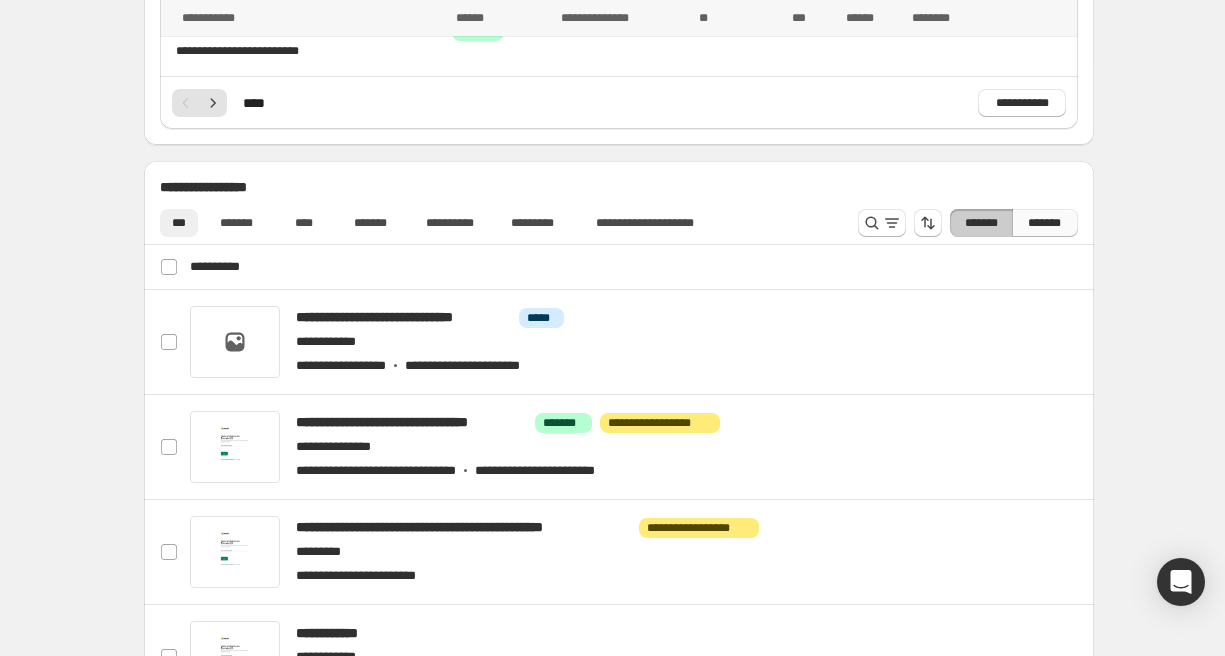 click on "*******" at bounding box center (1044, 223) 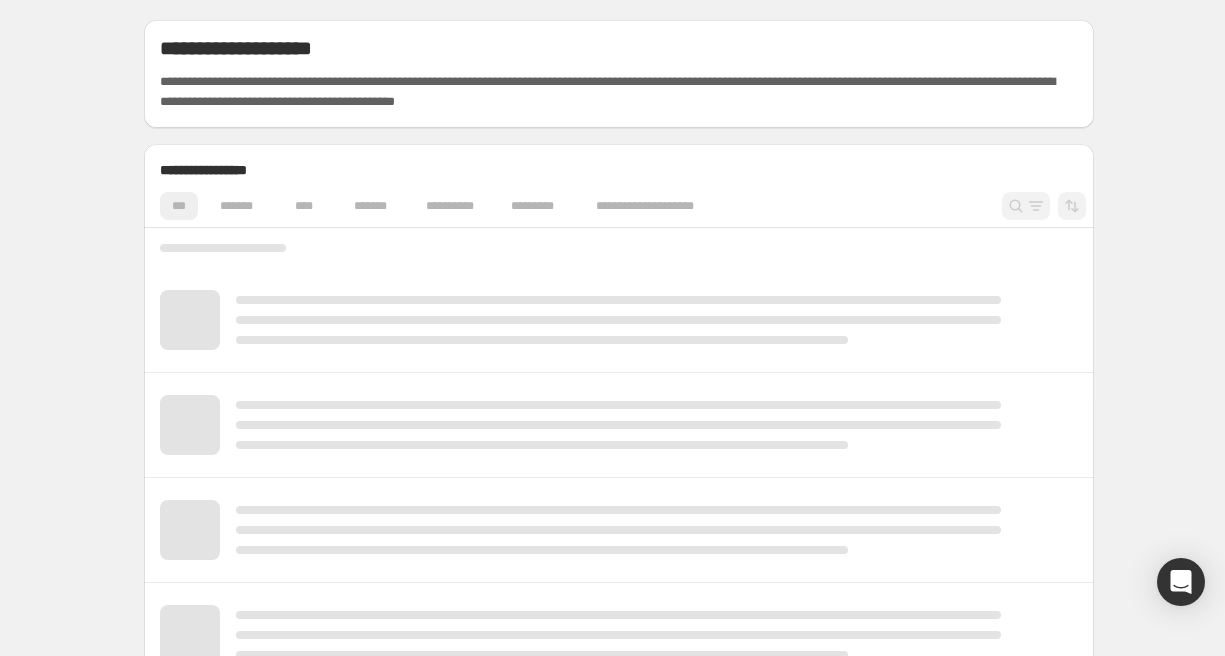 scroll, scrollTop: 0, scrollLeft: 0, axis: both 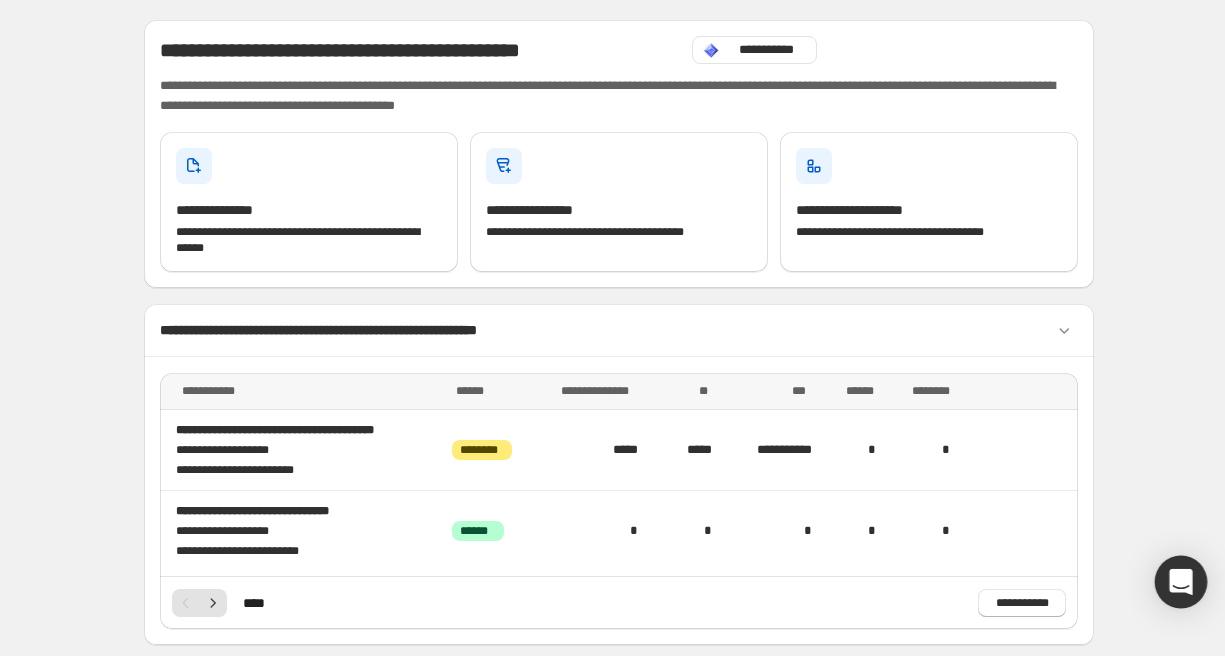 click at bounding box center [1181, 582] 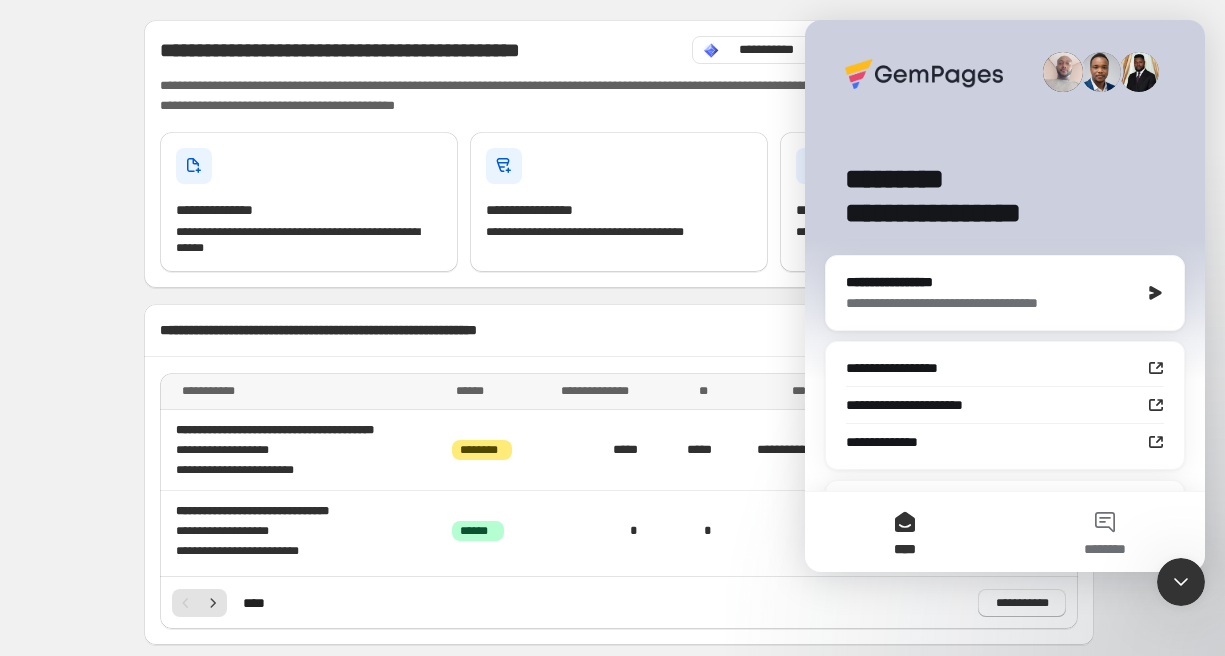 scroll, scrollTop: 0, scrollLeft: 0, axis: both 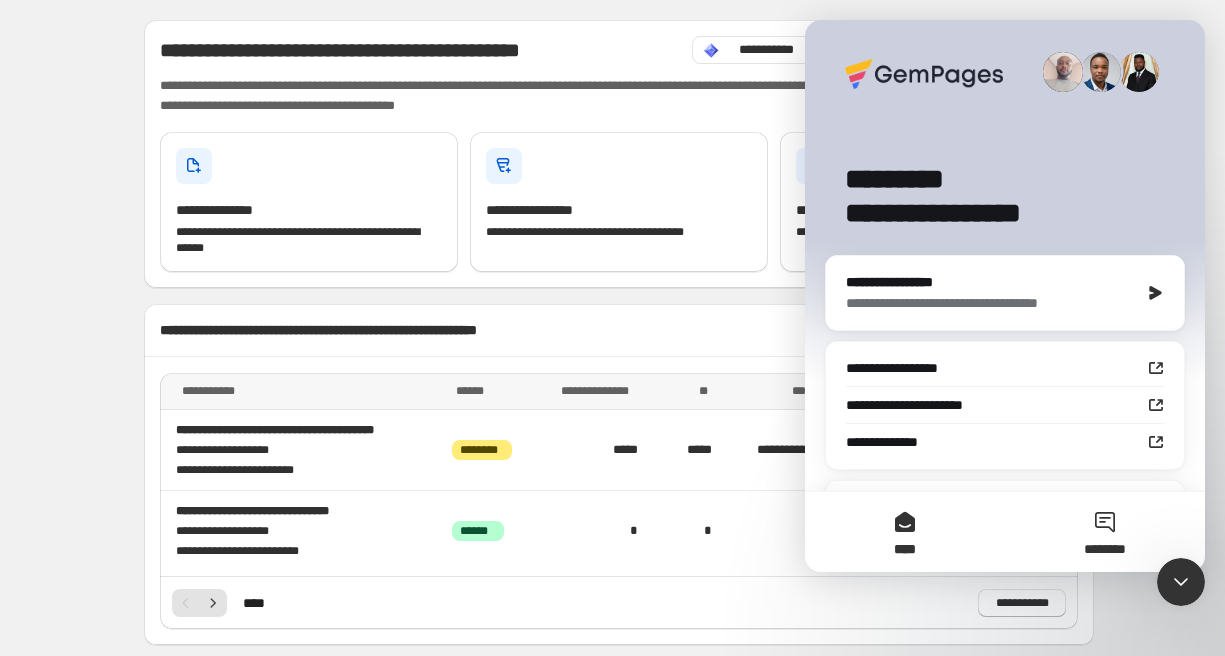 click on "********" at bounding box center [1105, 532] 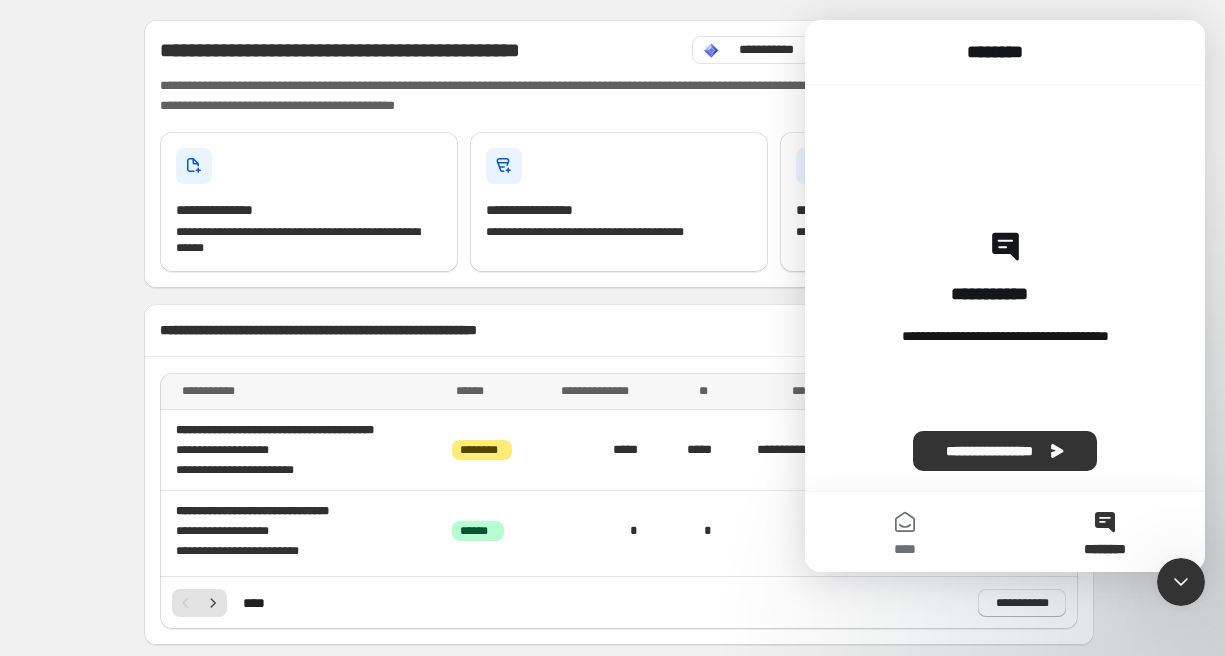 click on "**********" at bounding box center (619, 1099) 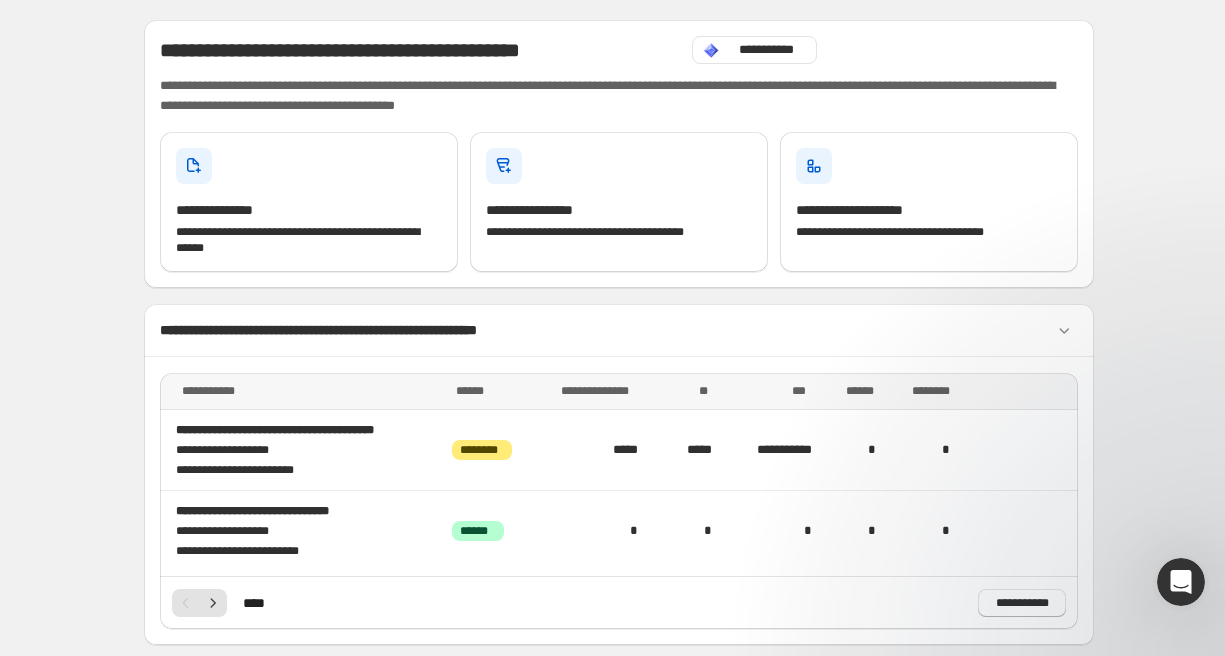 scroll, scrollTop: 0, scrollLeft: 0, axis: both 